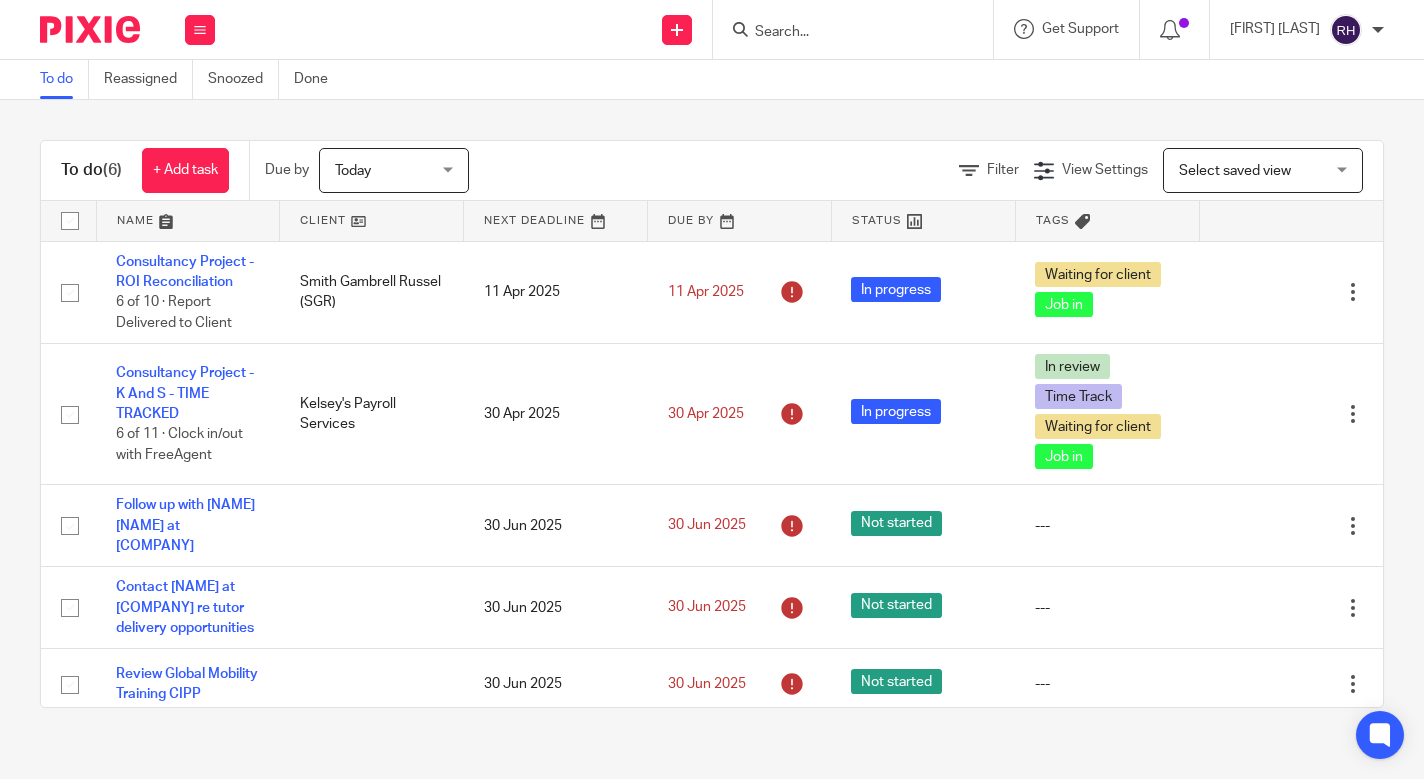 scroll, scrollTop: 0, scrollLeft: 0, axis: both 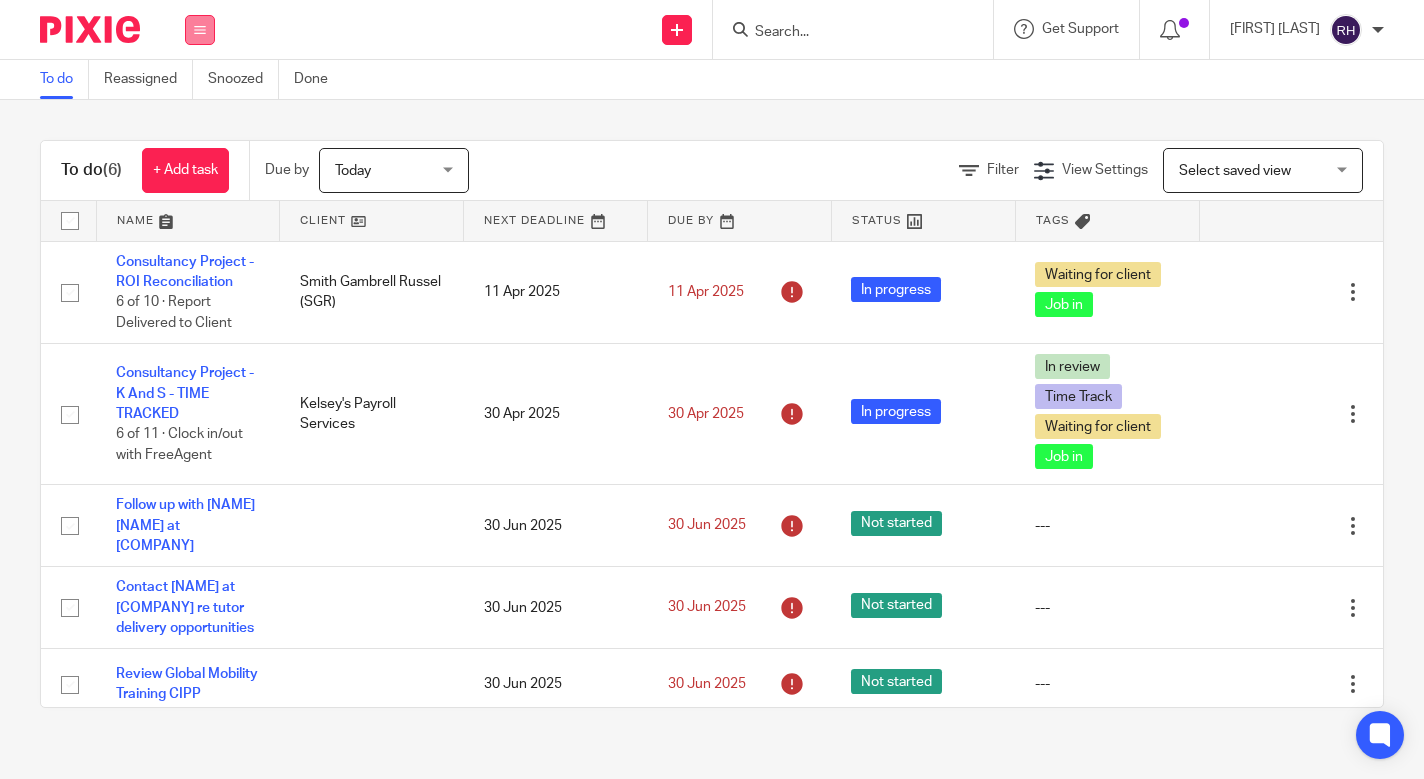 click at bounding box center (200, 30) 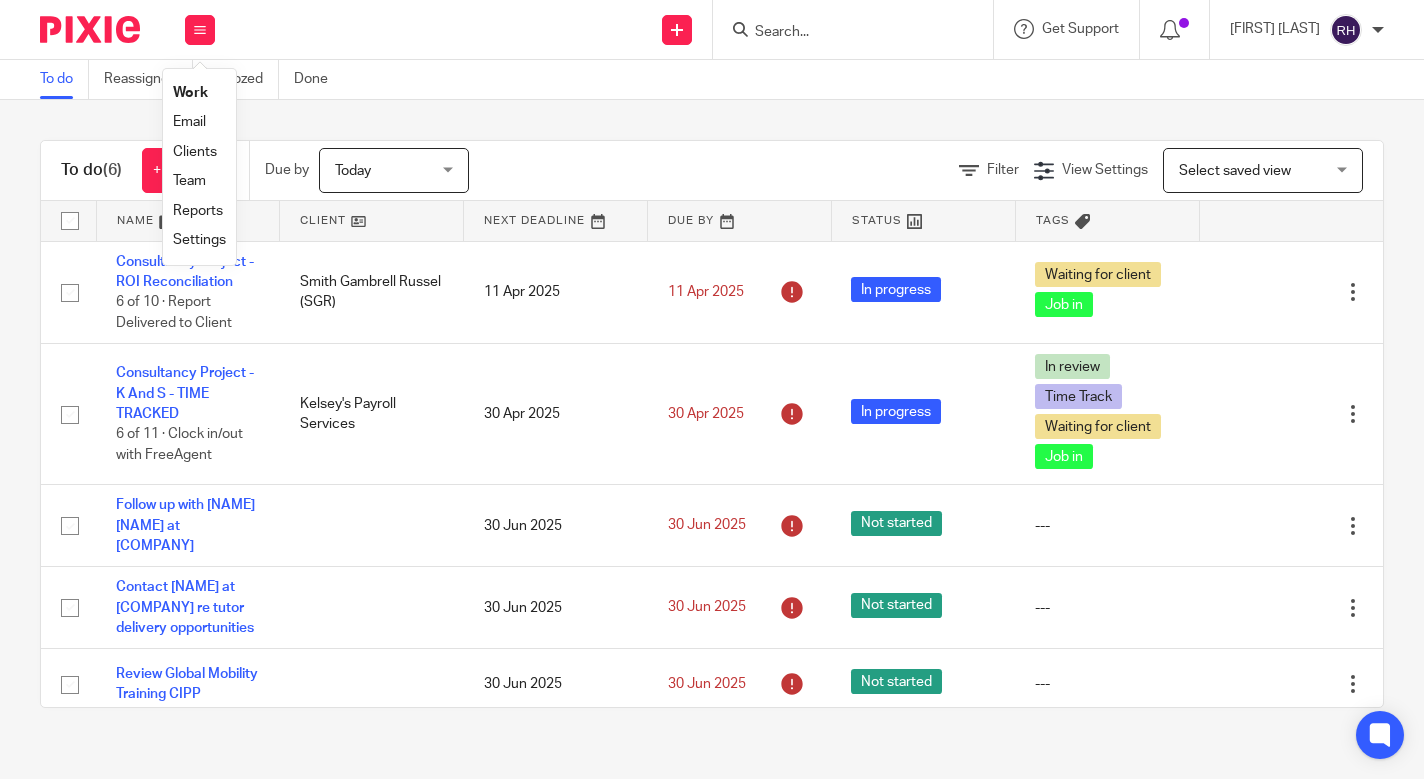 click on "Team" at bounding box center [189, 181] 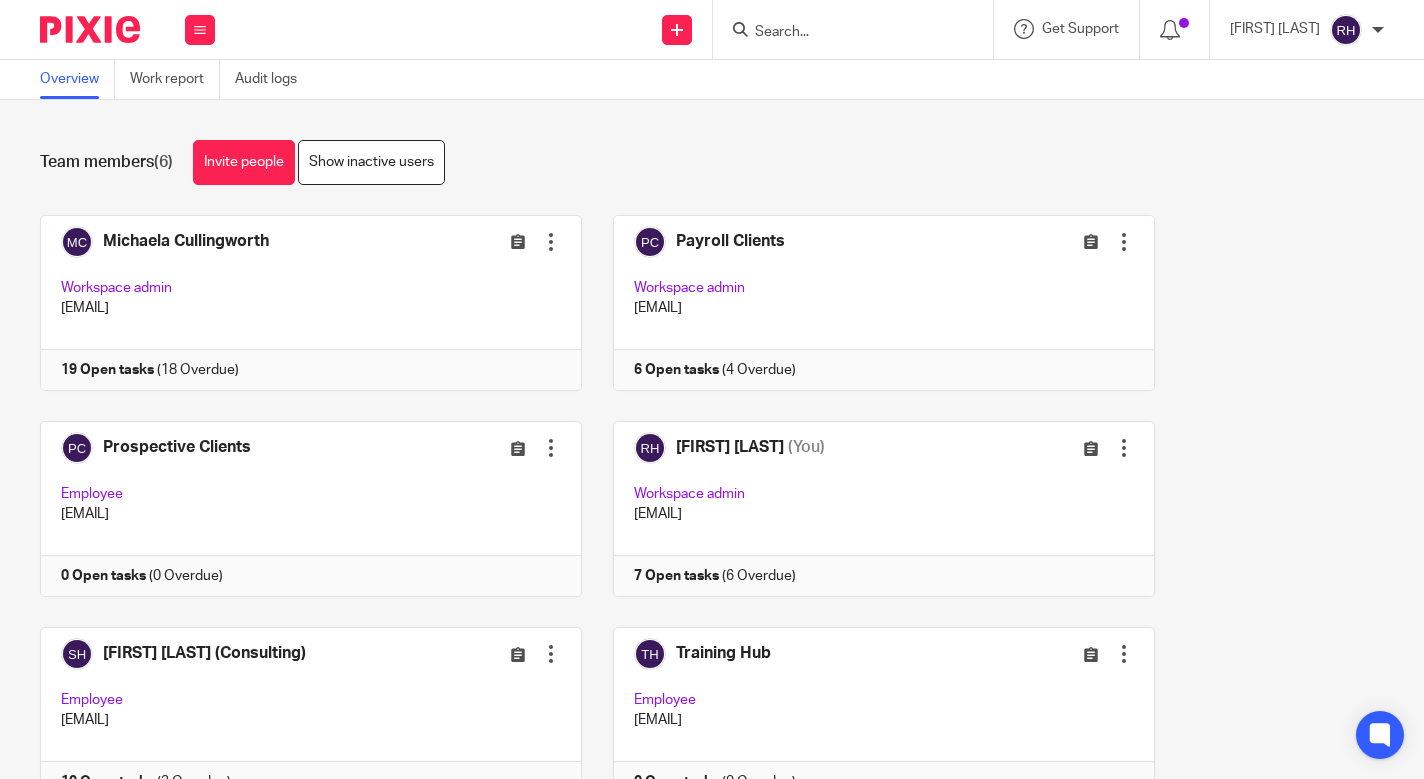 scroll, scrollTop: 0, scrollLeft: 0, axis: both 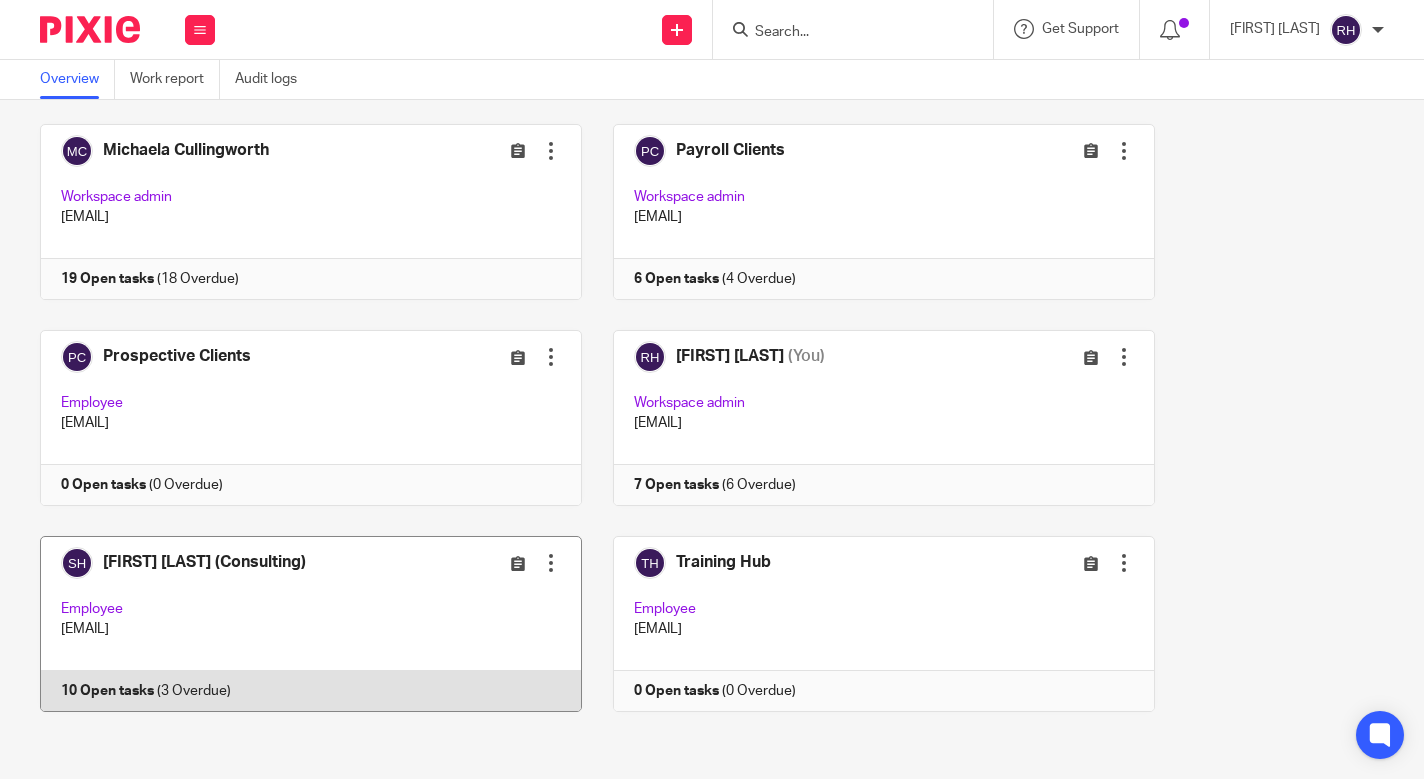 click at bounding box center [295, 624] 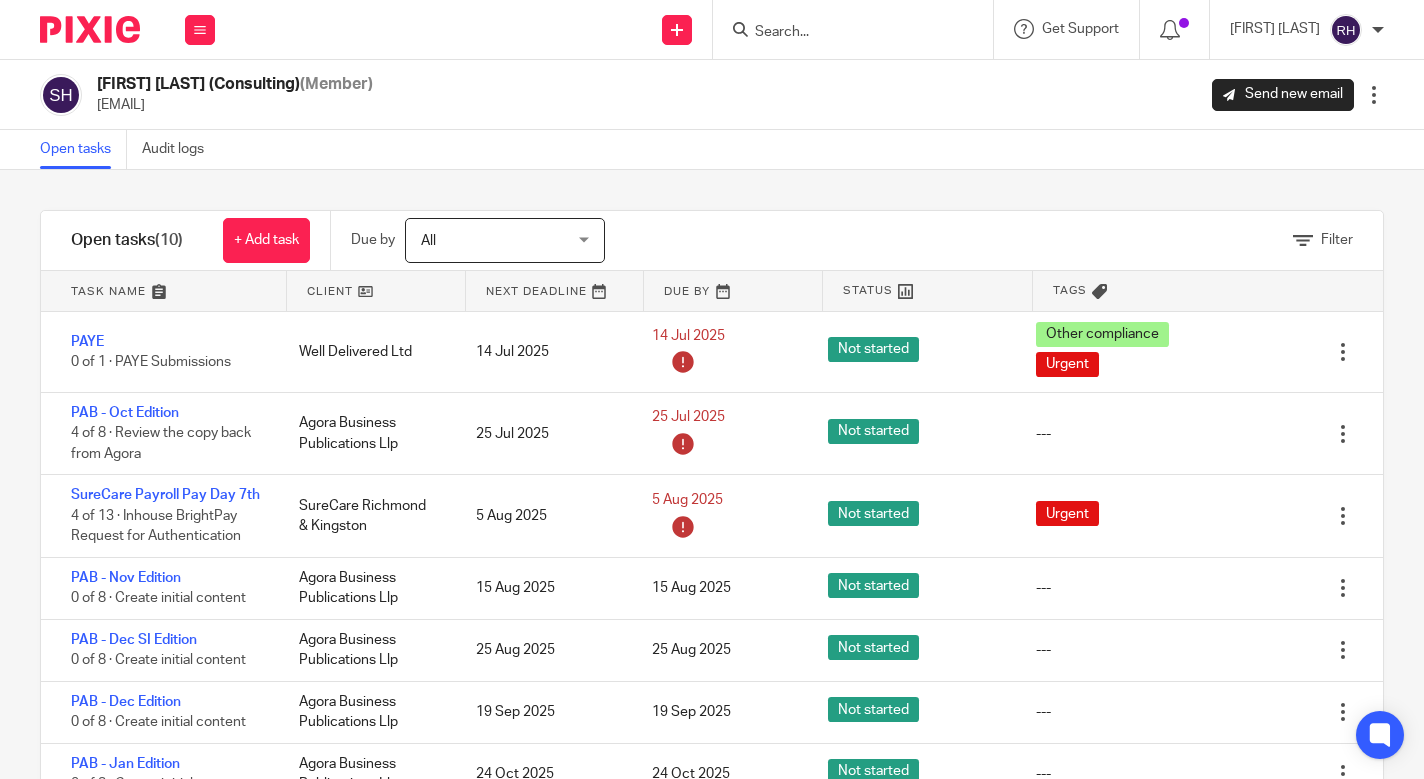scroll, scrollTop: 0, scrollLeft: 0, axis: both 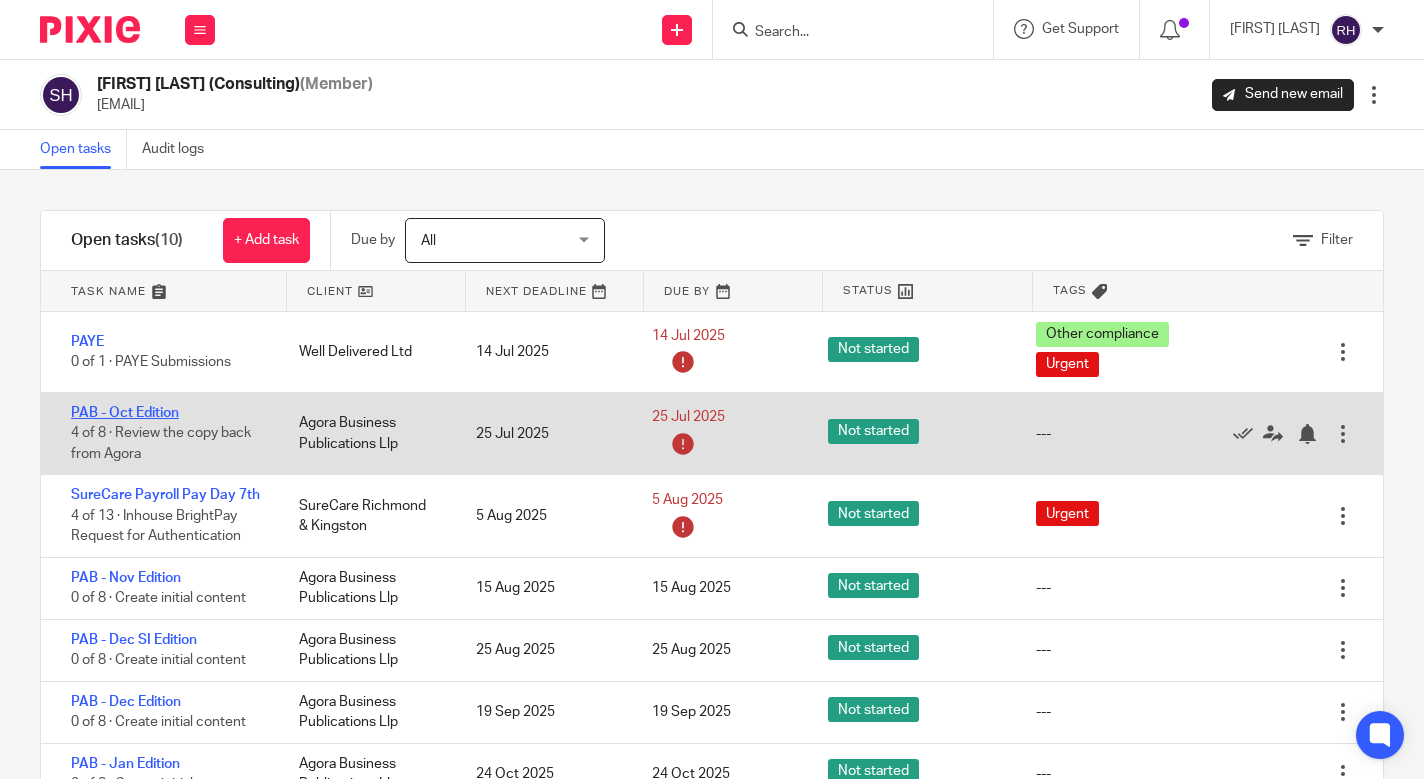 click on "PAB - Oct Edition" at bounding box center (125, 413) 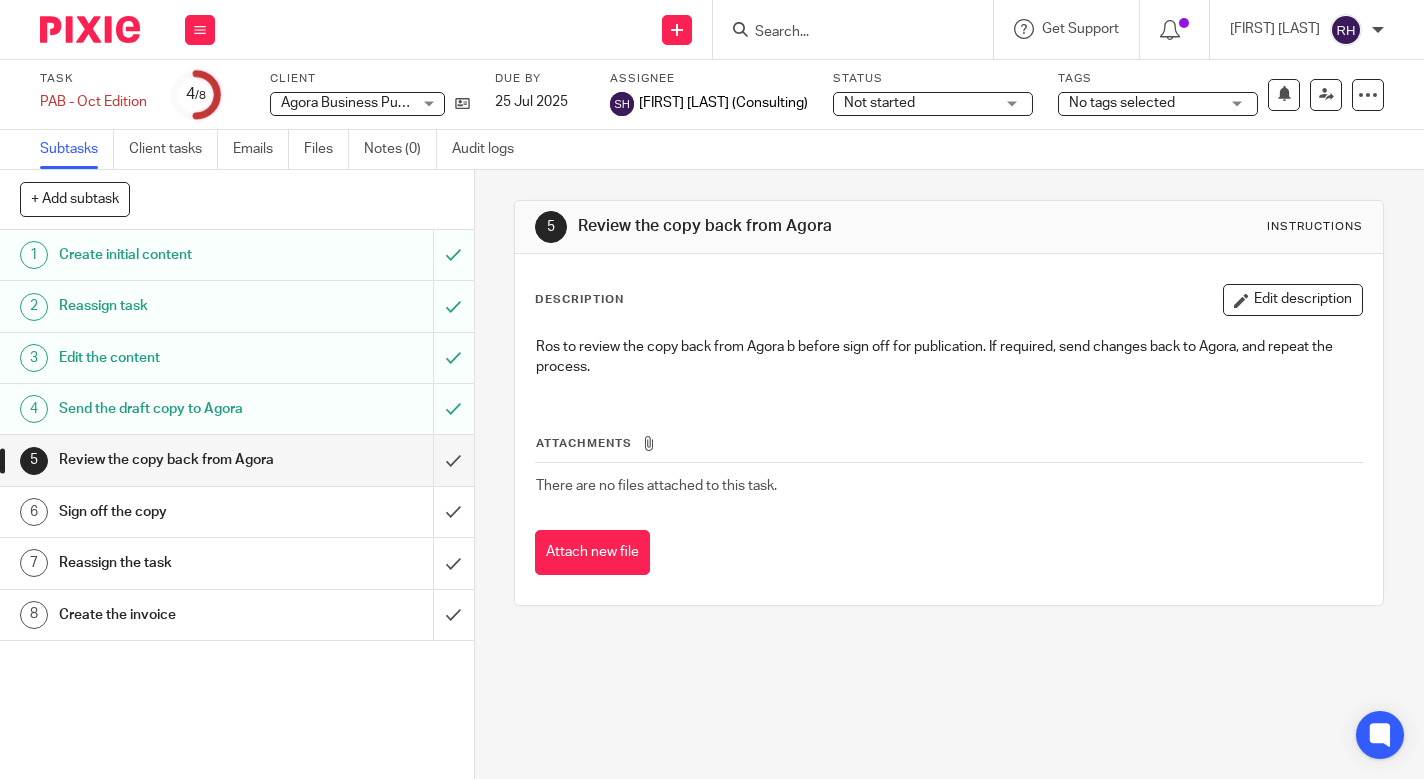 scroll, scrollTop: 0, scrollLeft: 0, axis: both 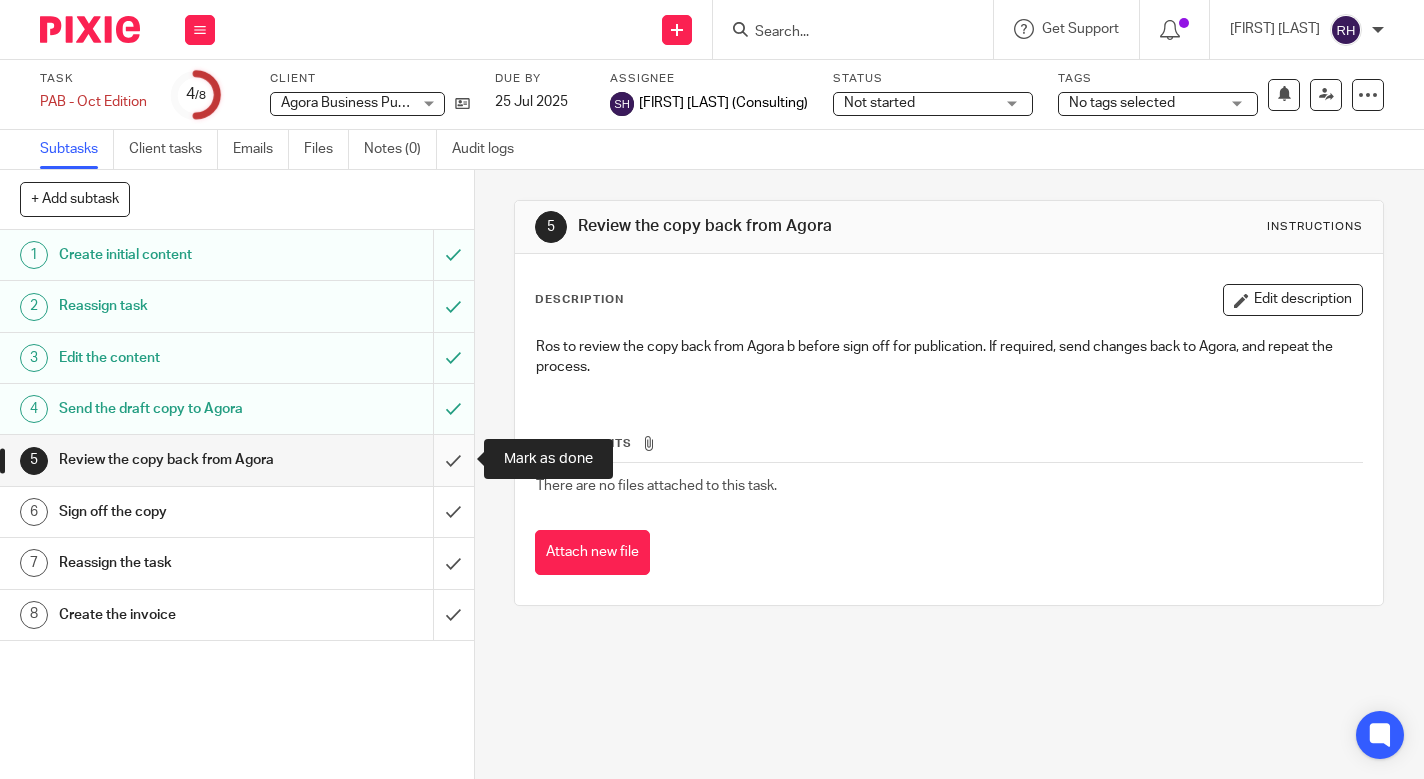 click at bounding box center [237, 460] 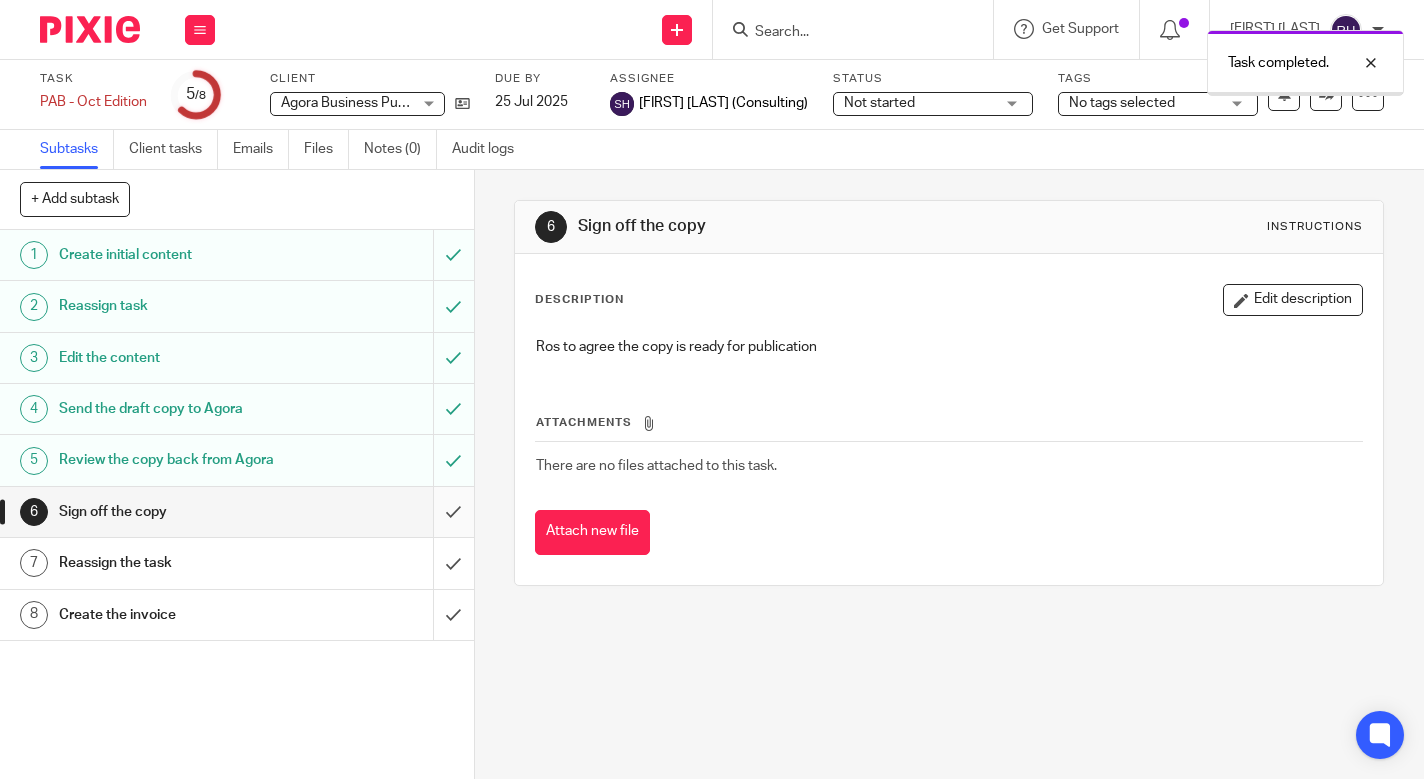scroll, scrollTop: 0, scrollLeft: 0, axis: both 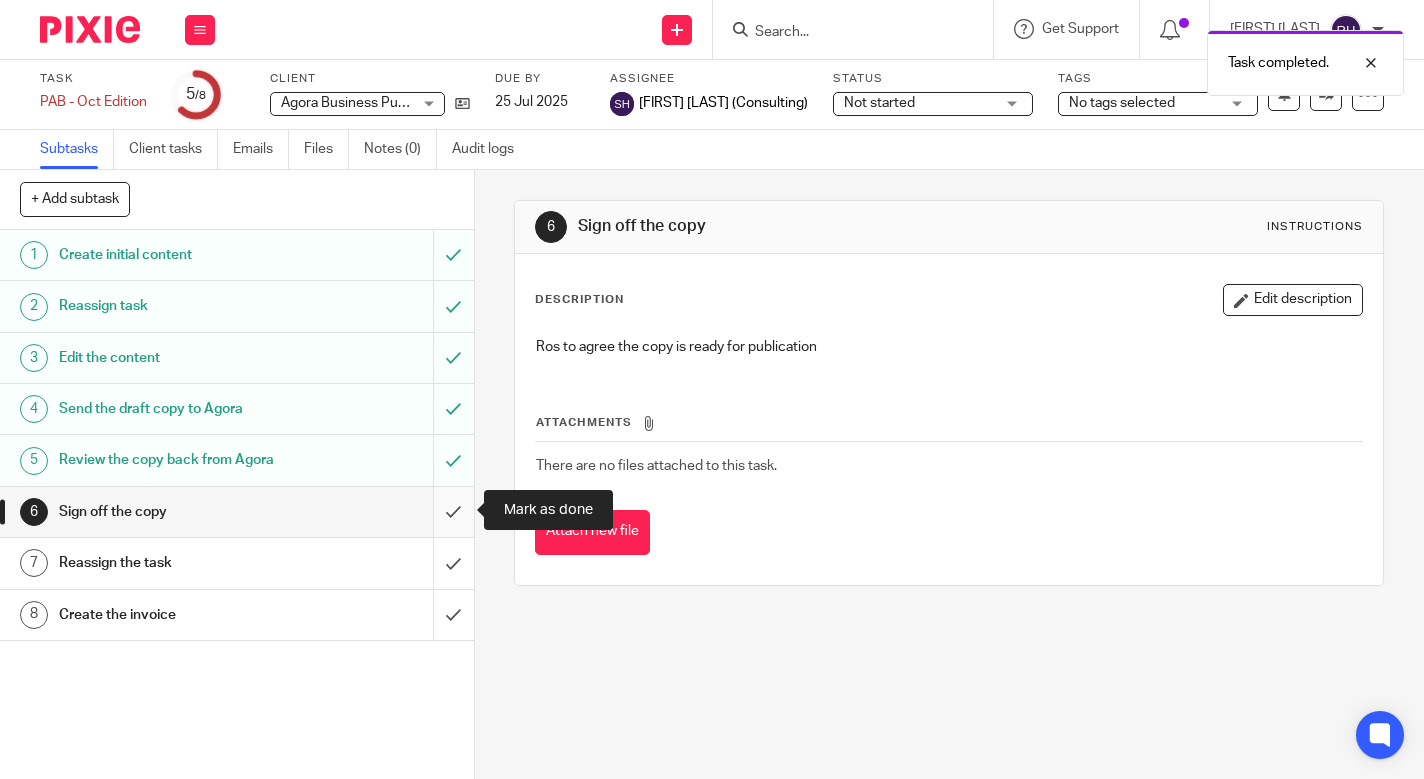 click at bounding box center [237, 512] 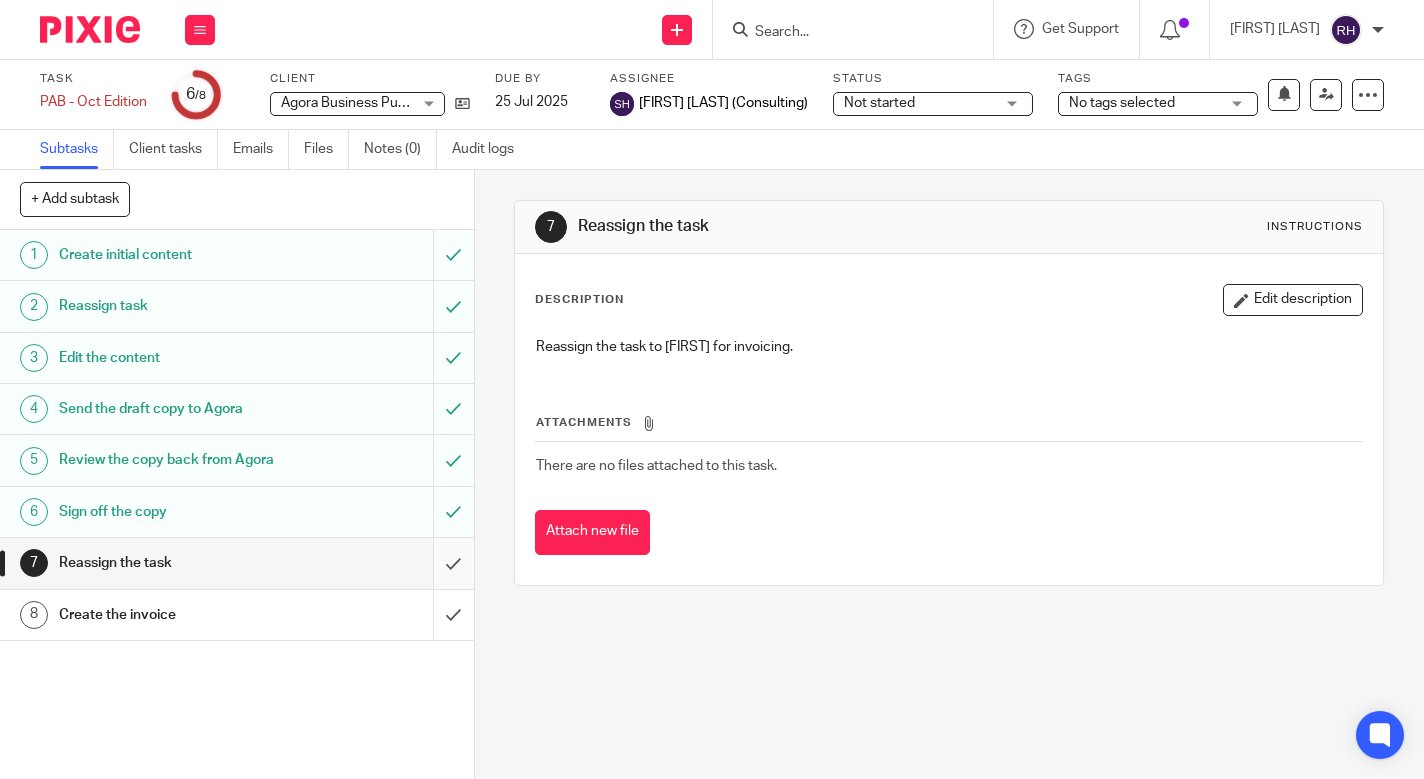 scroll, scrollTop: 0, scrollLeft: 0, axis: both 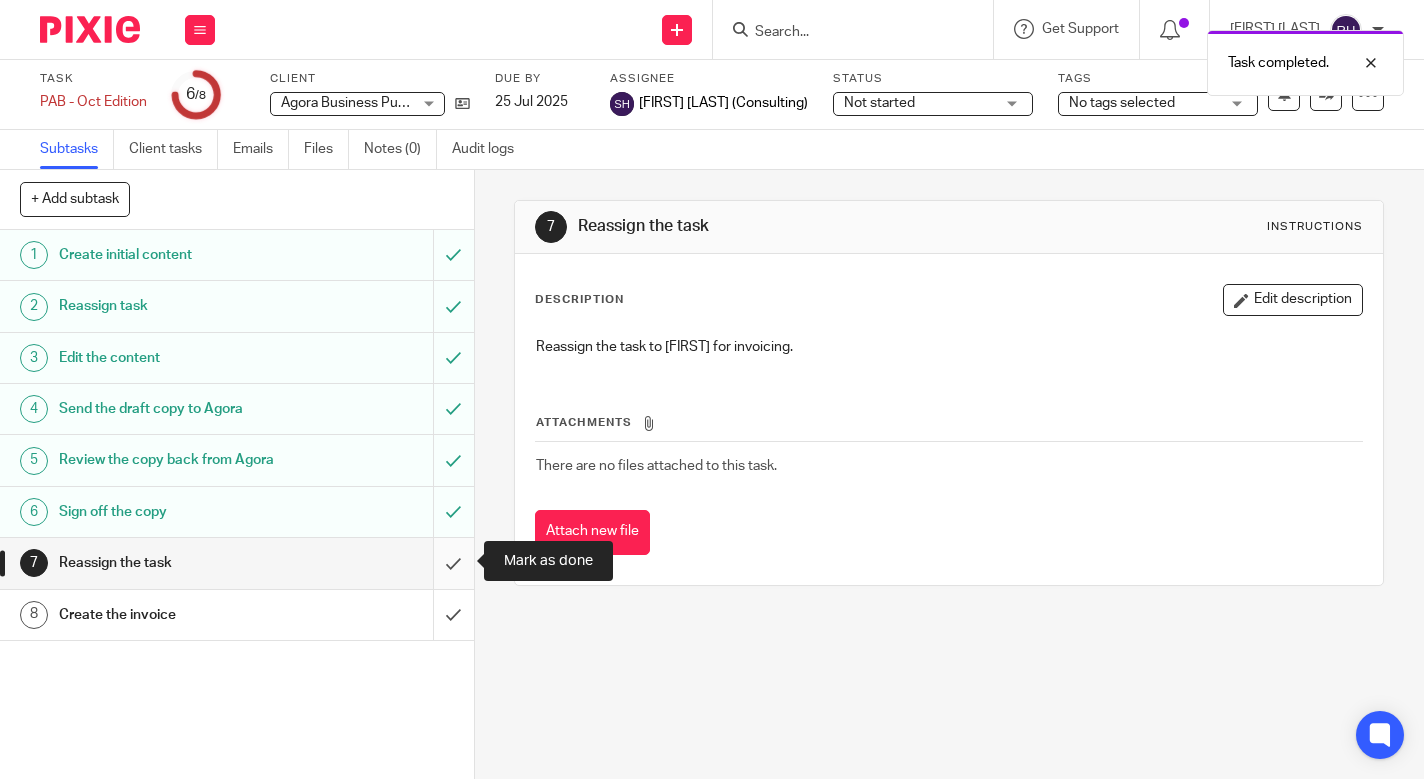 click at bounding box center [237, 563] 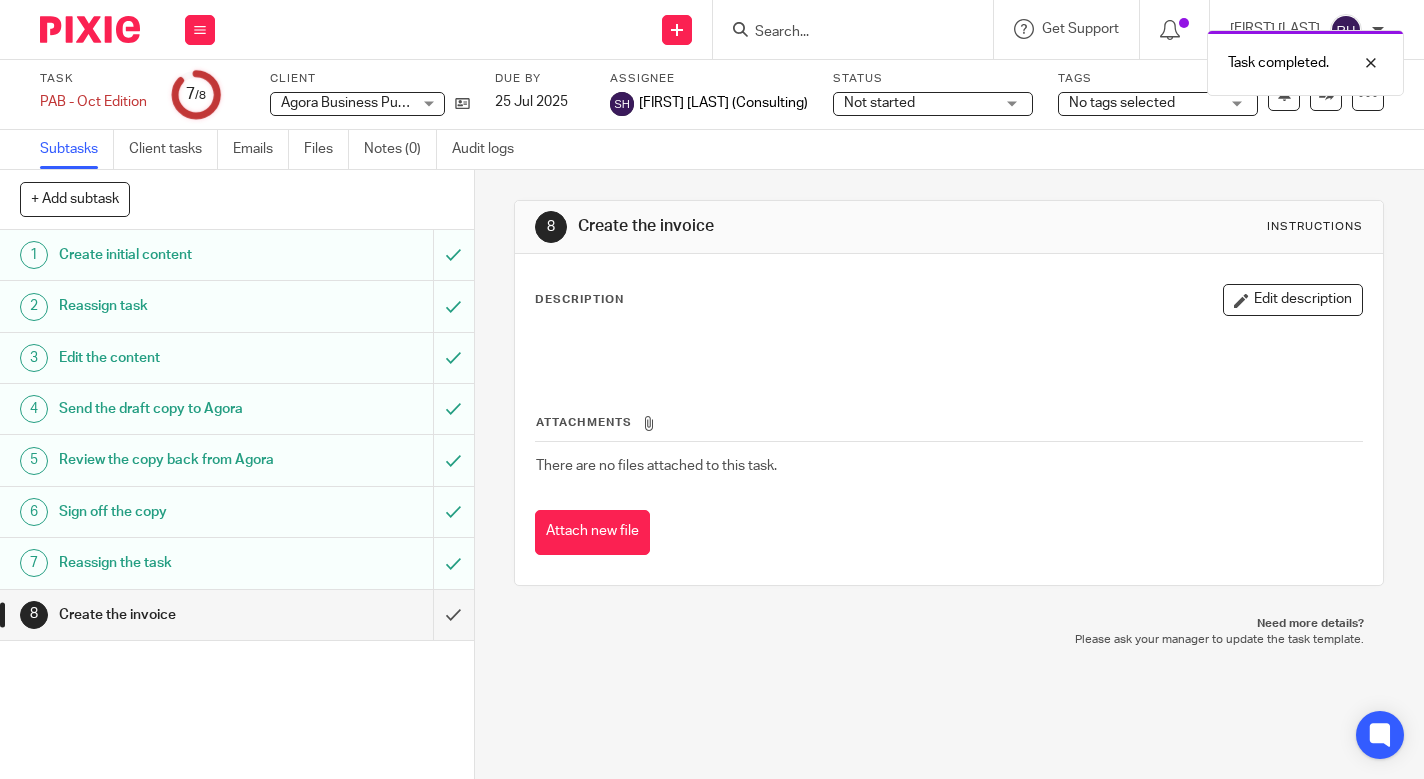 scroll, scrollTop: 0, scrollLeft: 0, axis: both 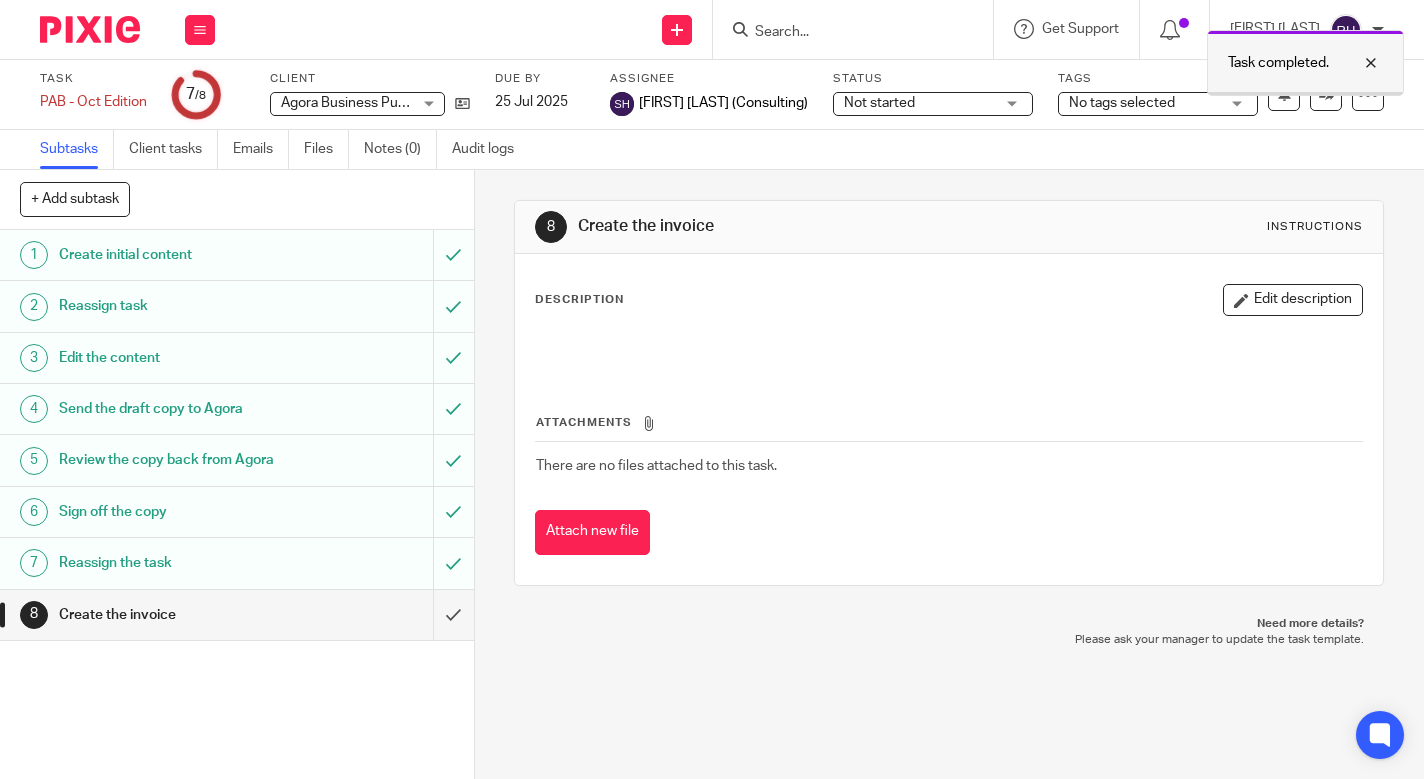 click at bounding box center (1356, 63) 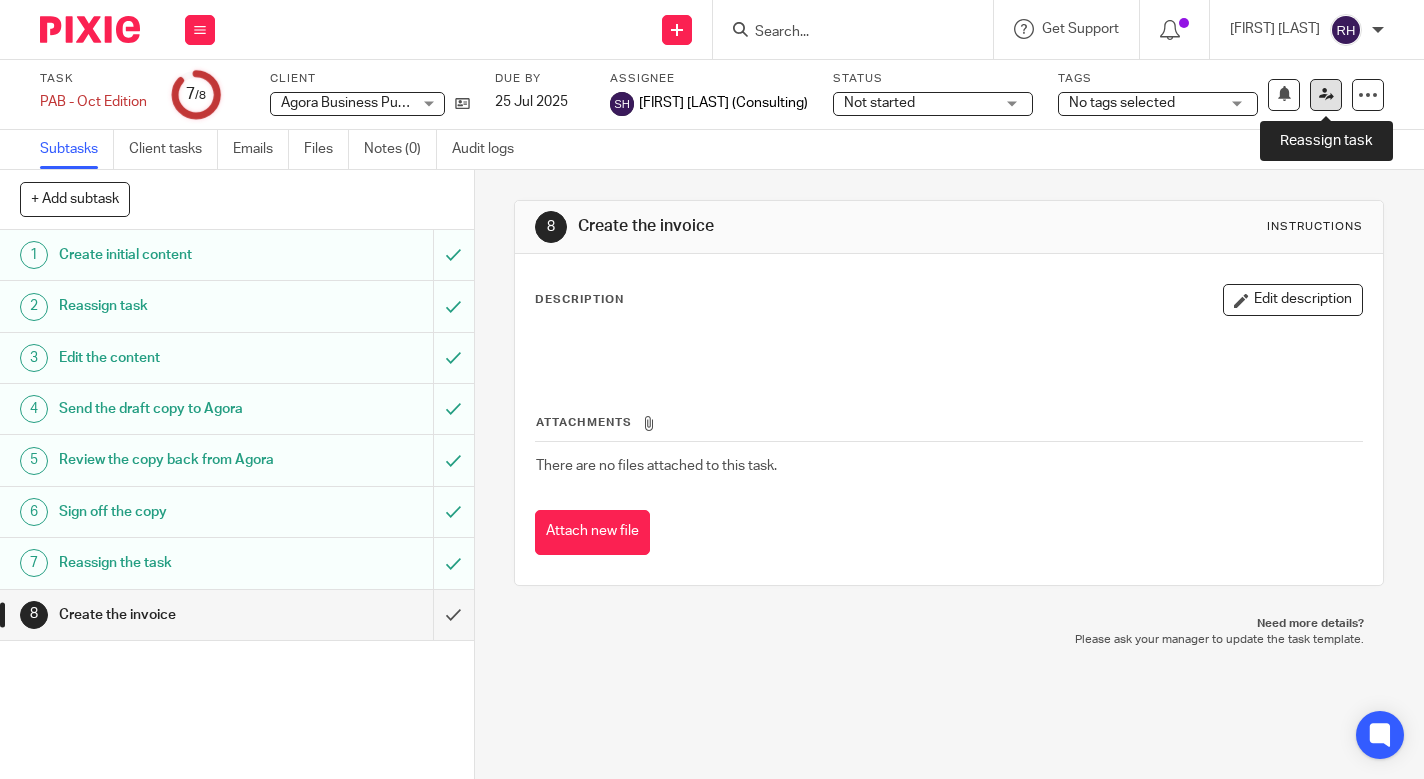 click at bounding box center (1326, 95) 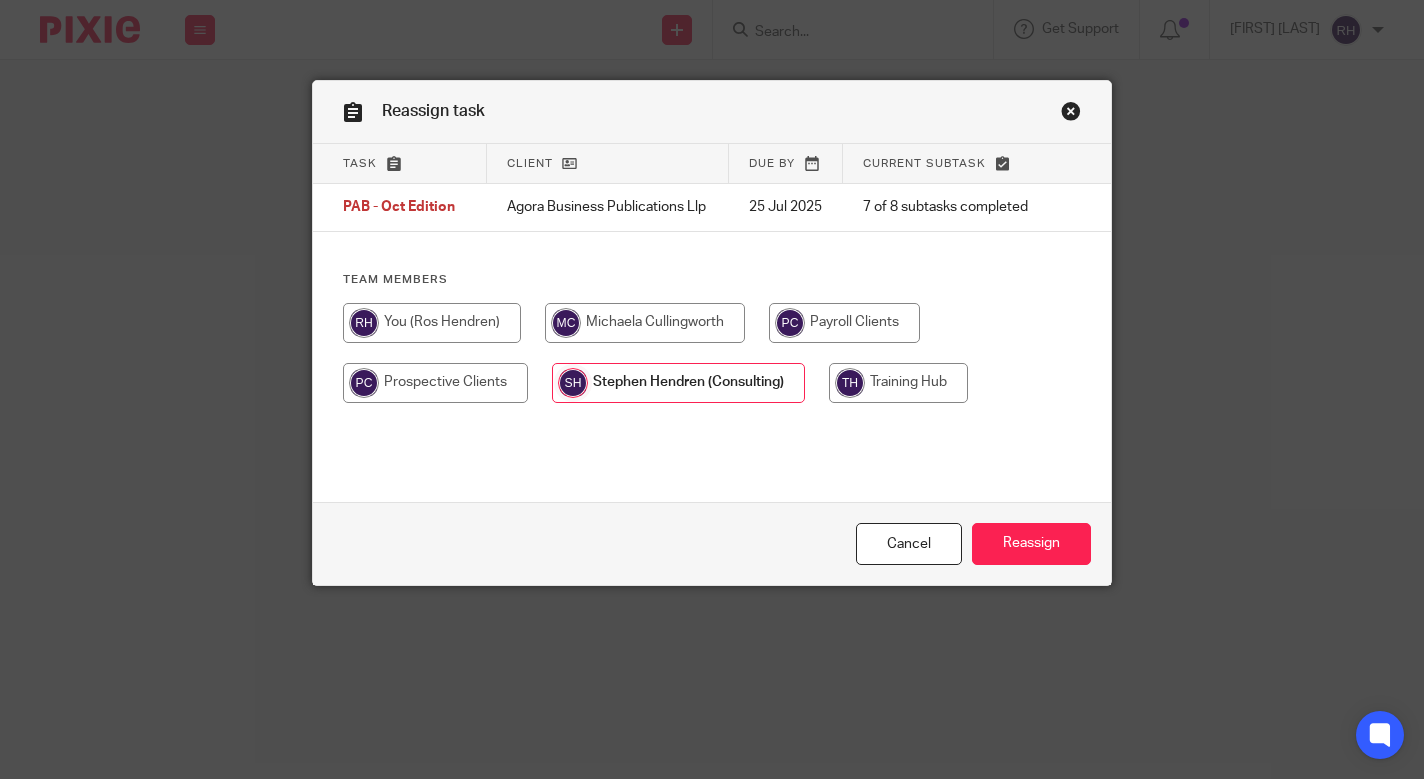 scroll, scrollTop: 0, scrollLeft: 0, axis: both 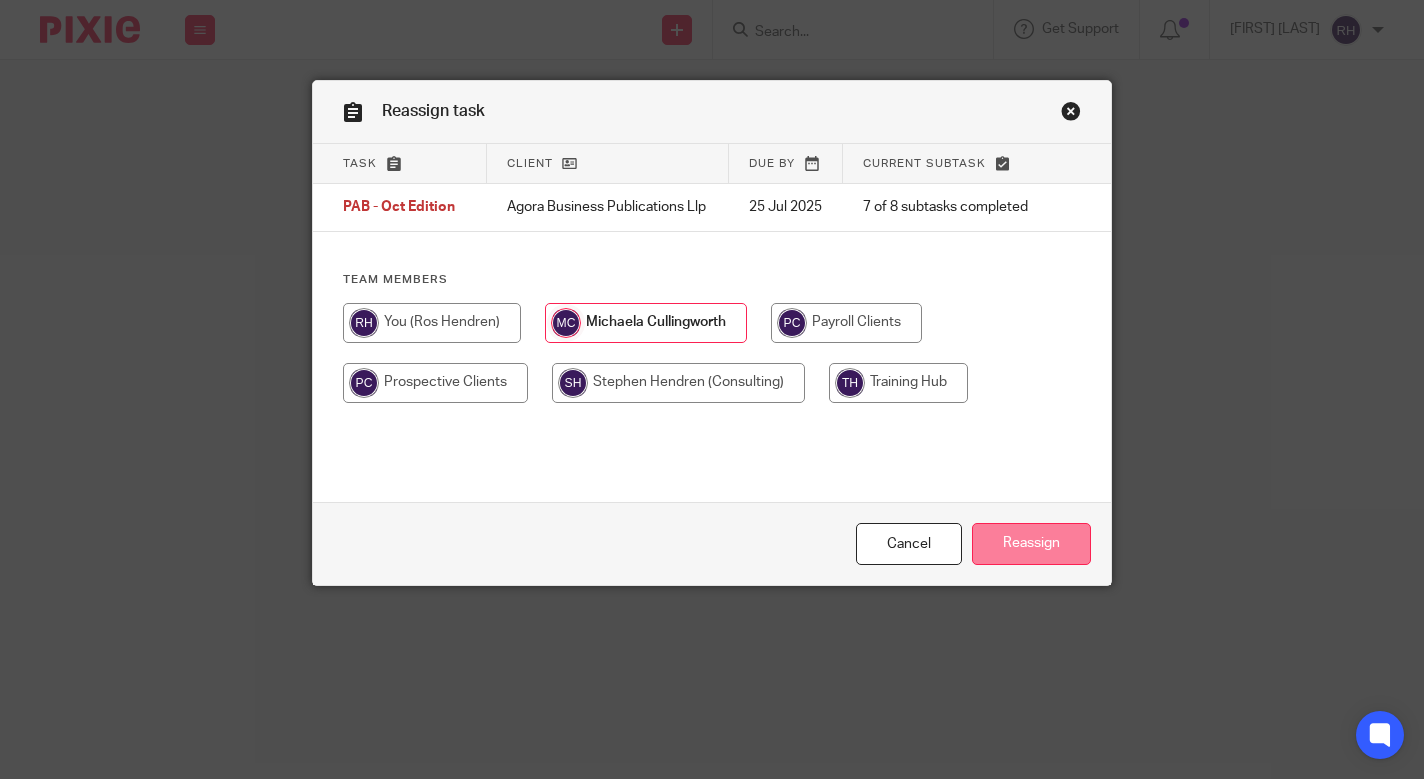 click on "Reassign" at bounding box center [1031, 544] 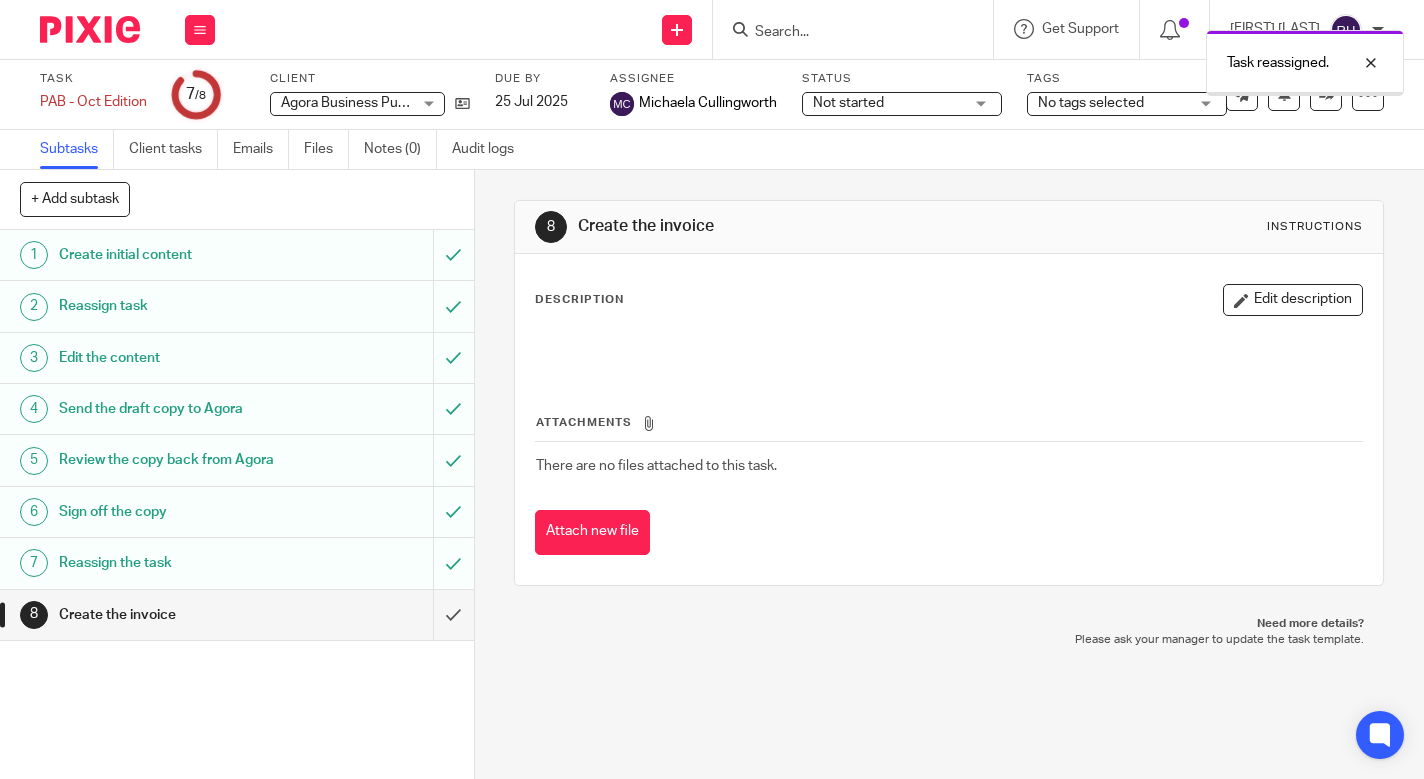 scroll, scrollTop: 0, scrollLeft: 0, axis: both 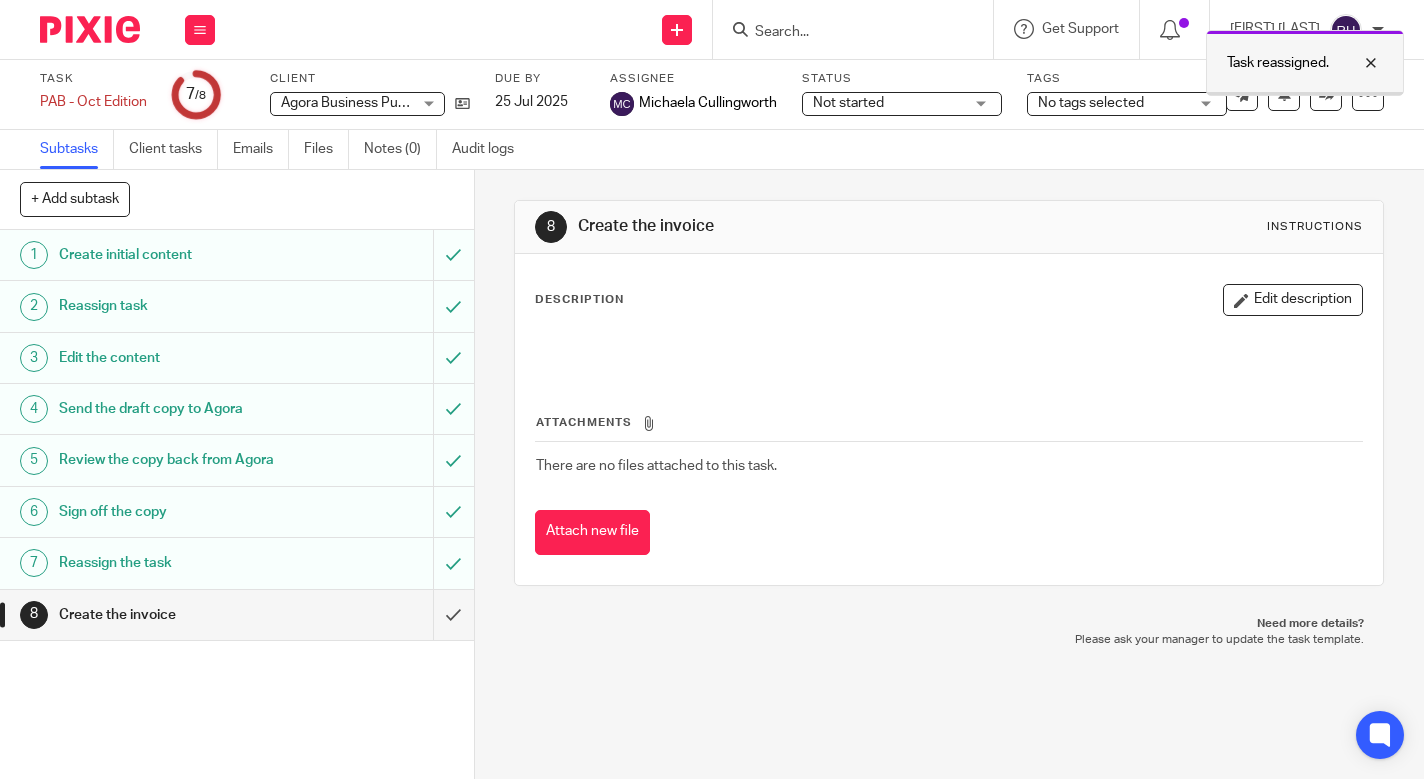 click at bounding box center (1356, 63) 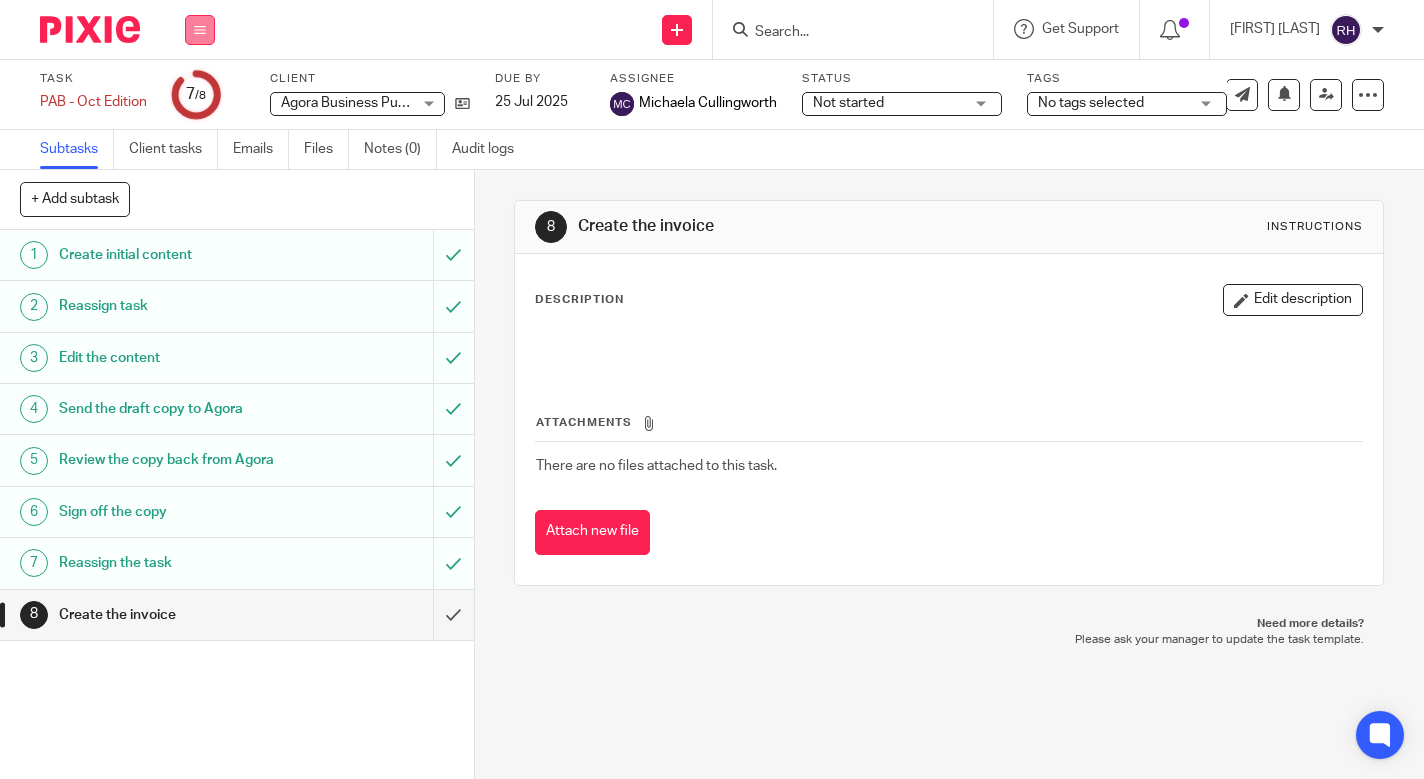 click at bounding box center [200, 30] 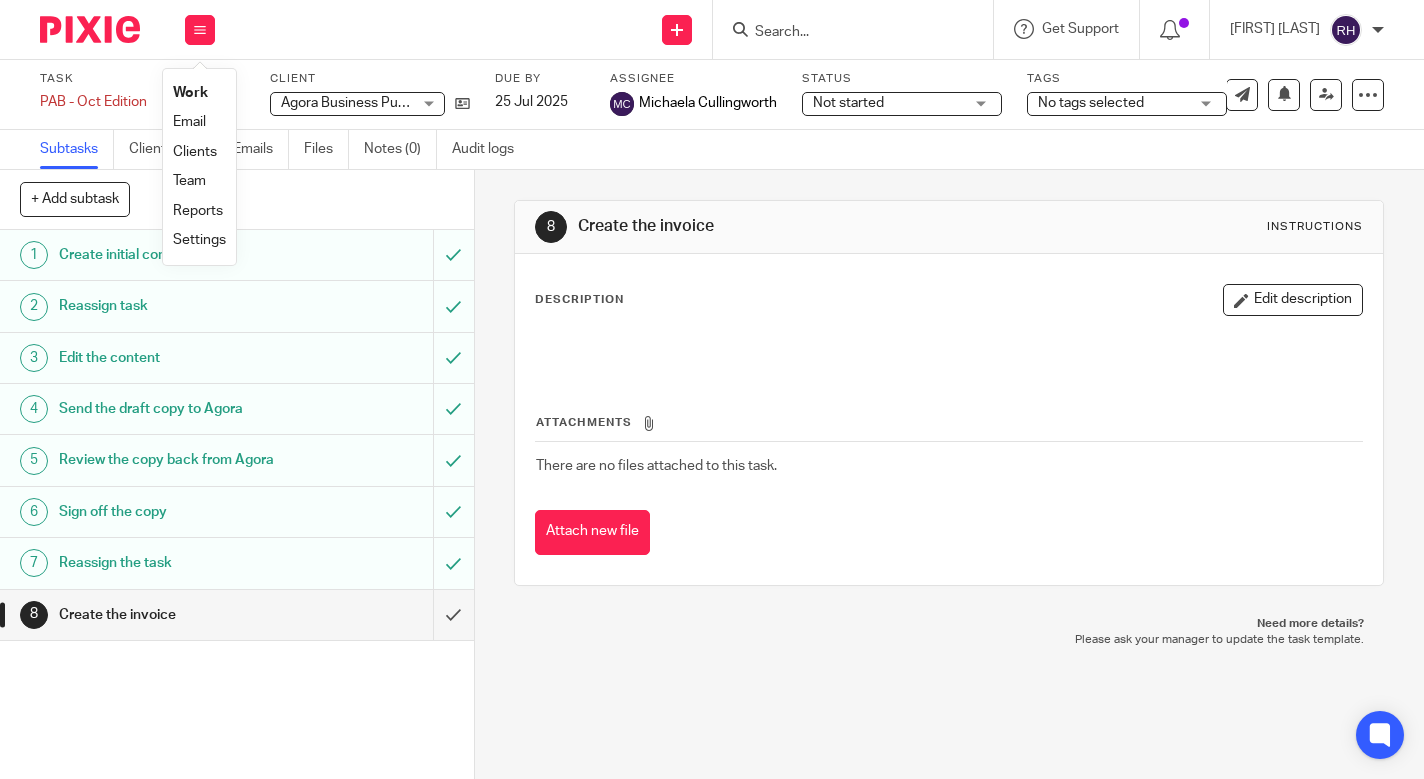 click on "Work" at bounding box center (190, 93) 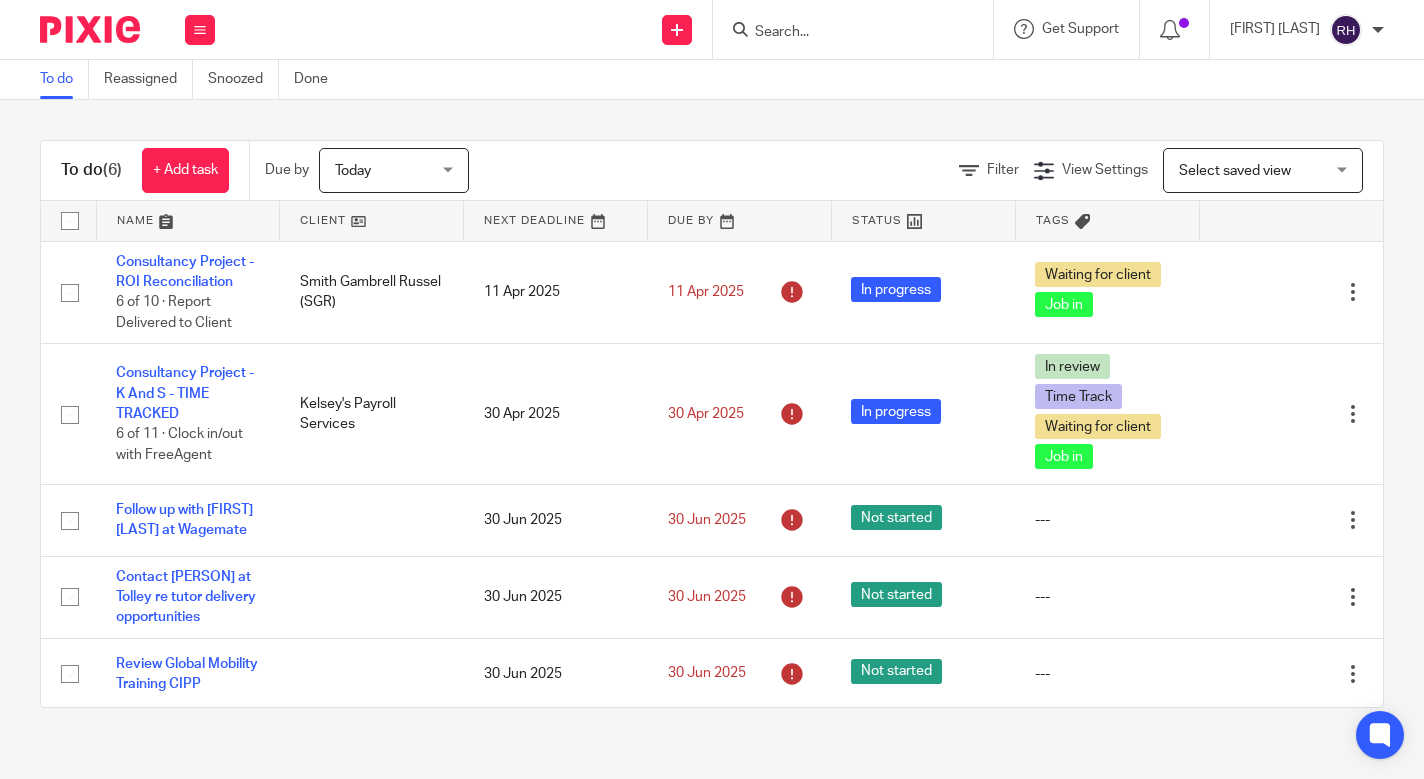 scroll, scrollTop: 0, scrollLeft: 0, axis: both 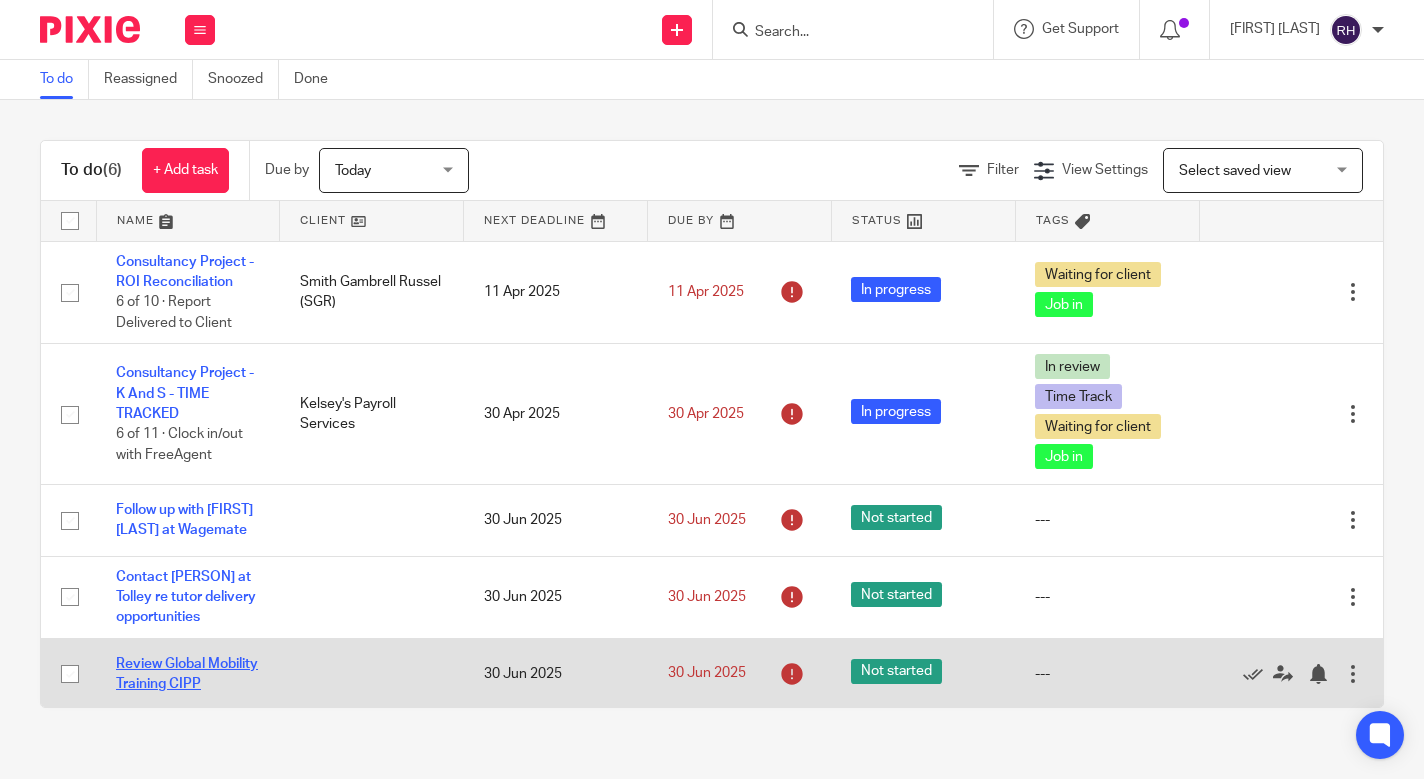 click on "Review Global Mobility Training CIPP" at bounding box center (187, 674) 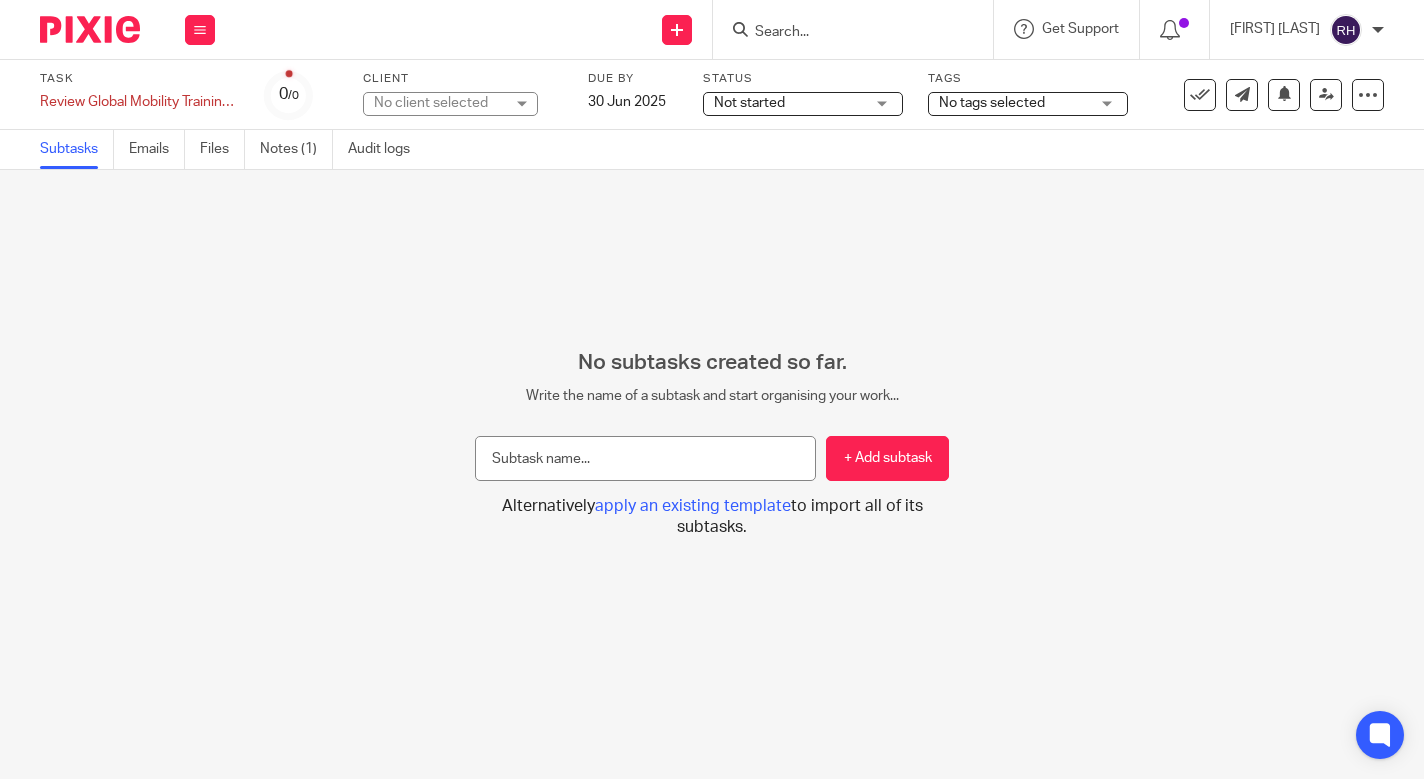 scroll, scrollTop: 0, scrollLeft: 0, axis: both 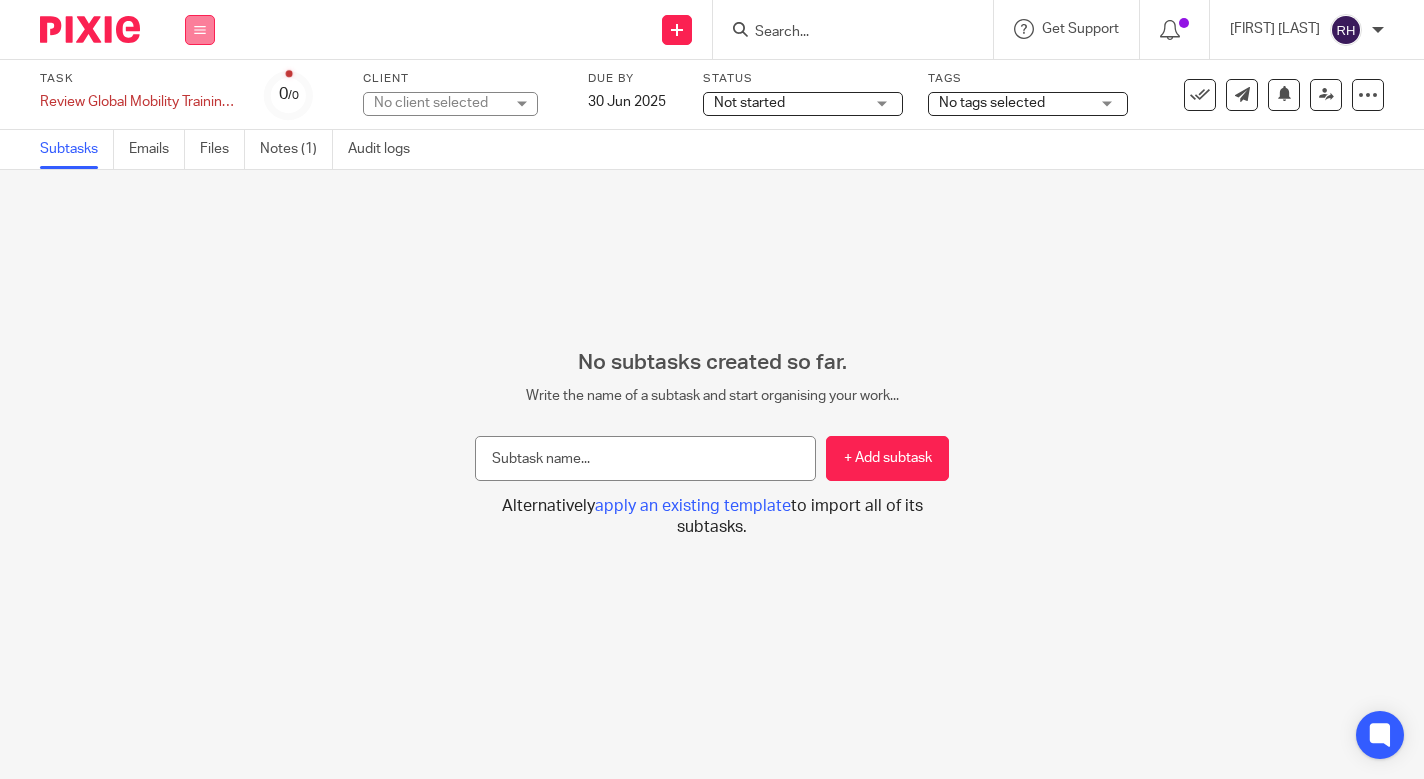 click at bounding box center (200, 30) 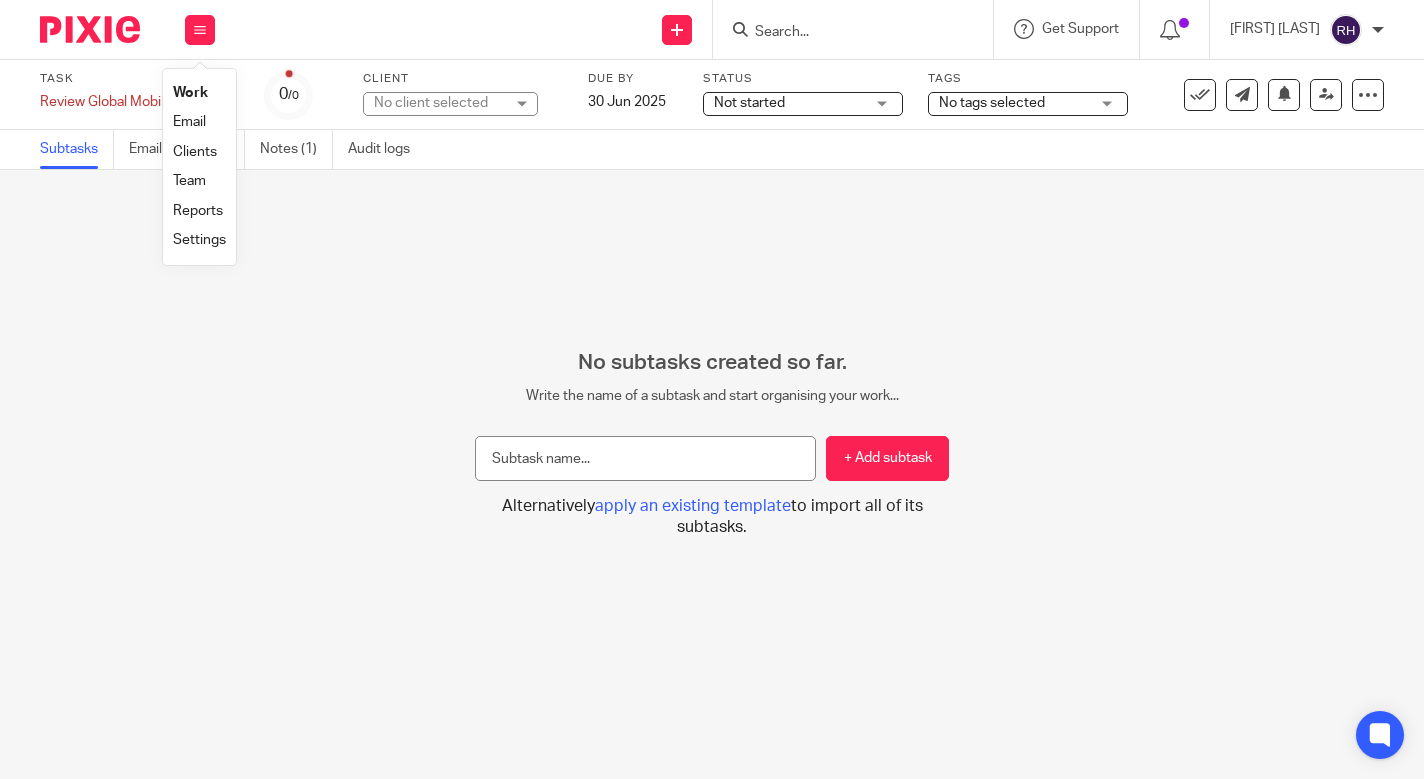 click on "Work" at bounding box center [190, 93] 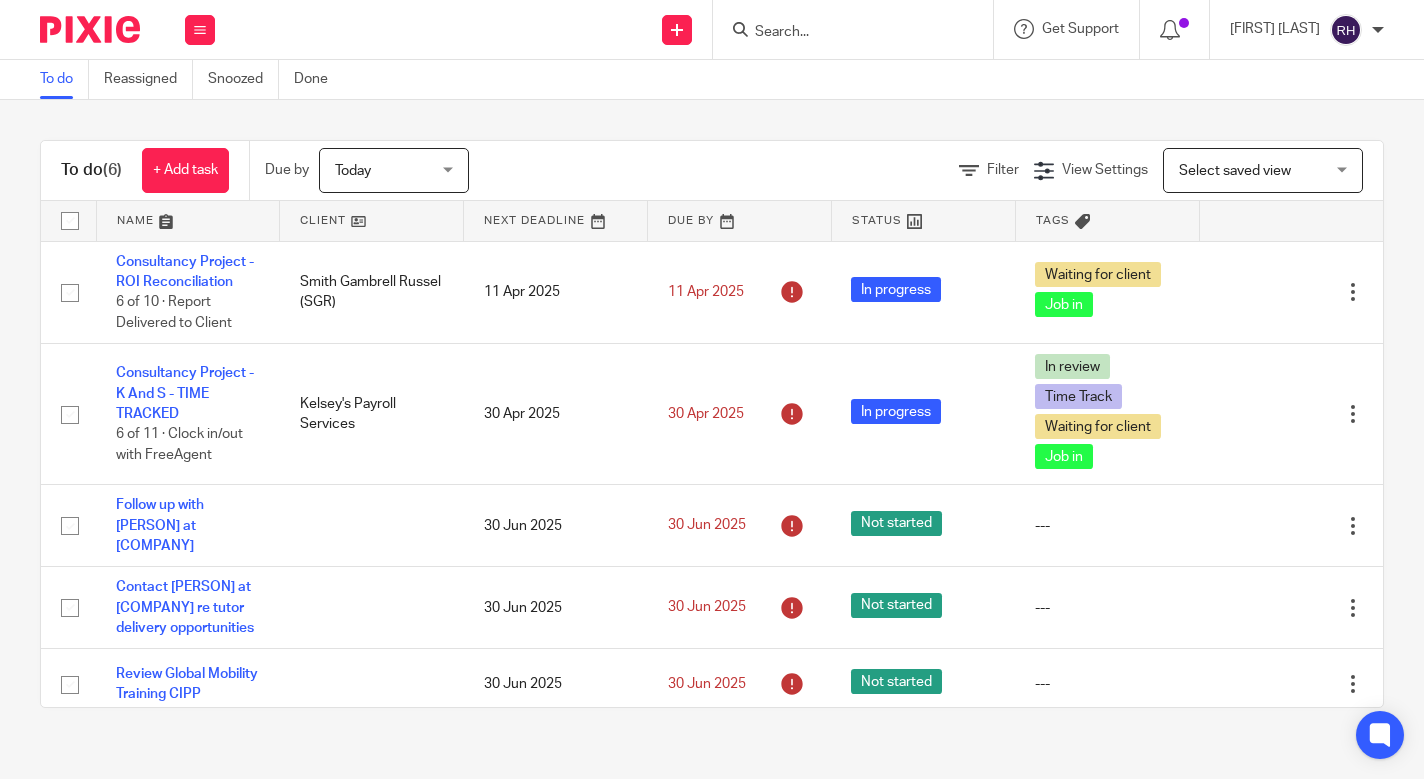 scroll, scrollTop: 0, scrollLeft: 0, axis: both 